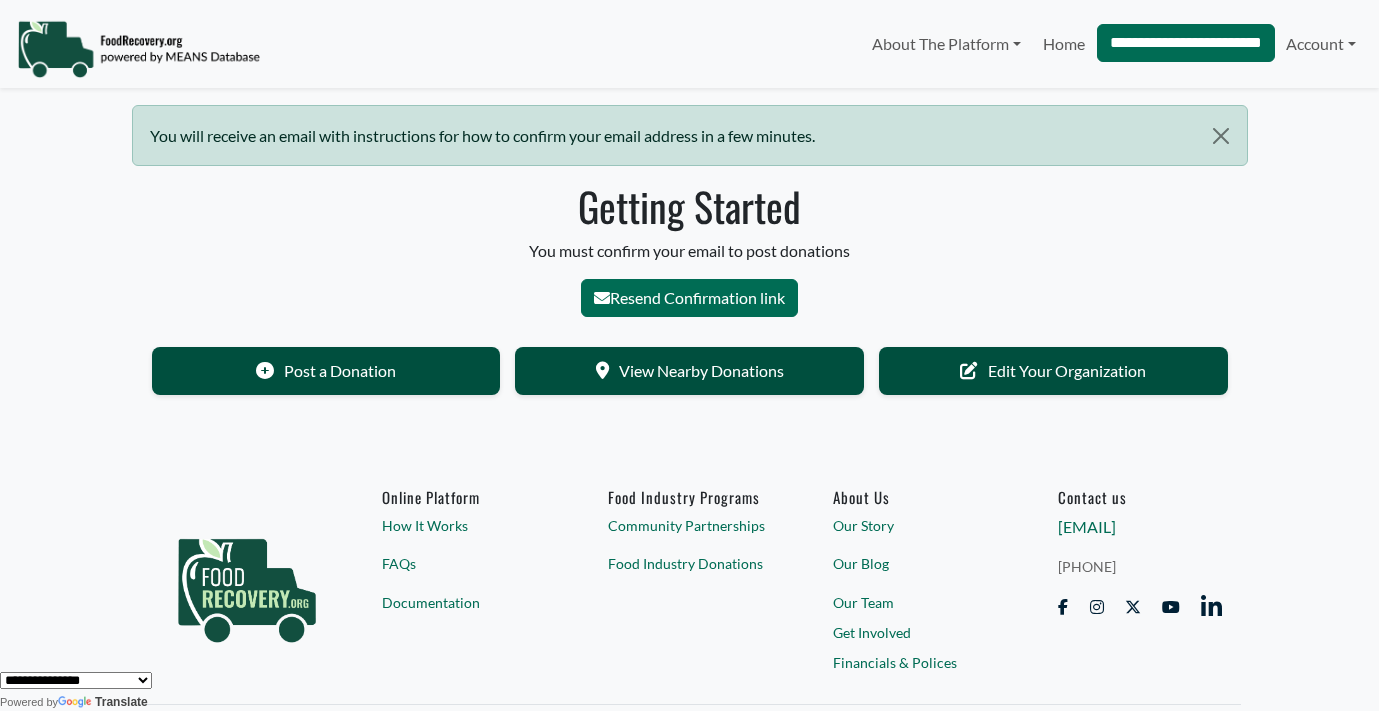 scroll, scrollTop: 0, scrollLeft: 0, axis: both 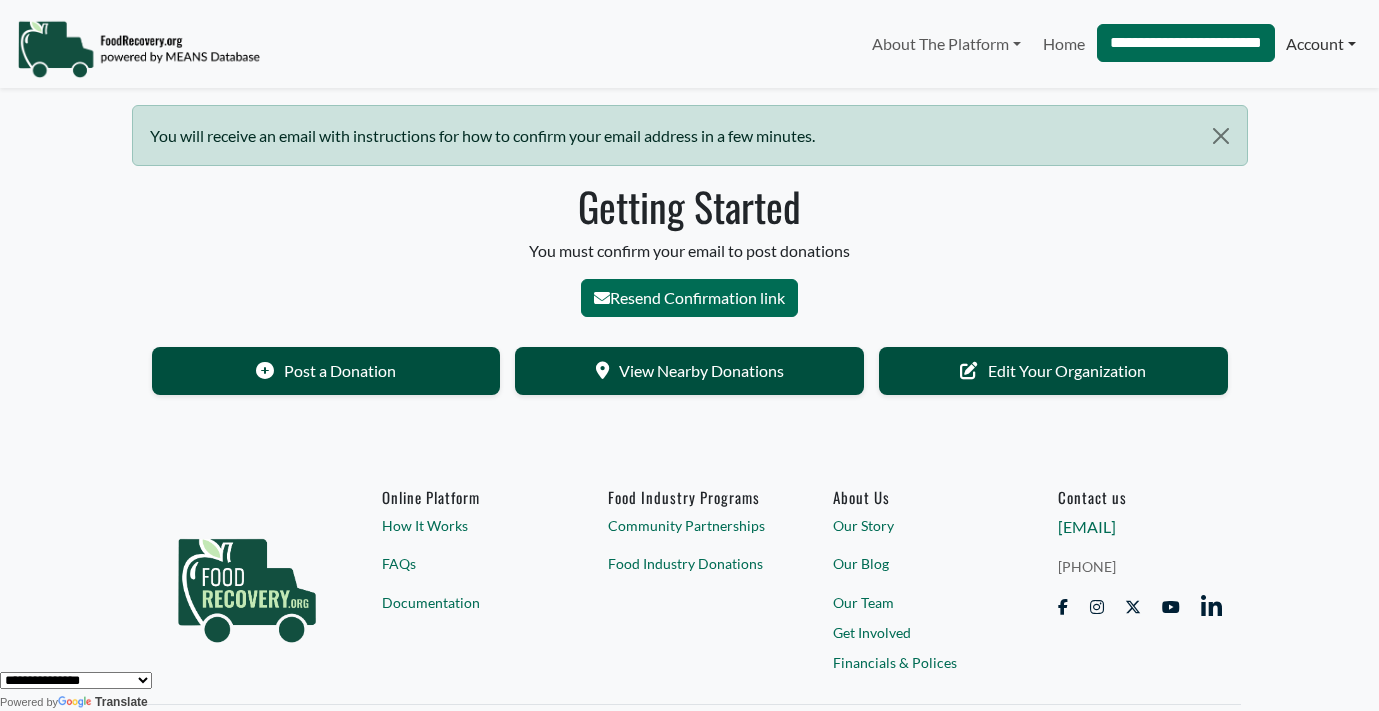click on "Account" at bounding box center [1321, 44] 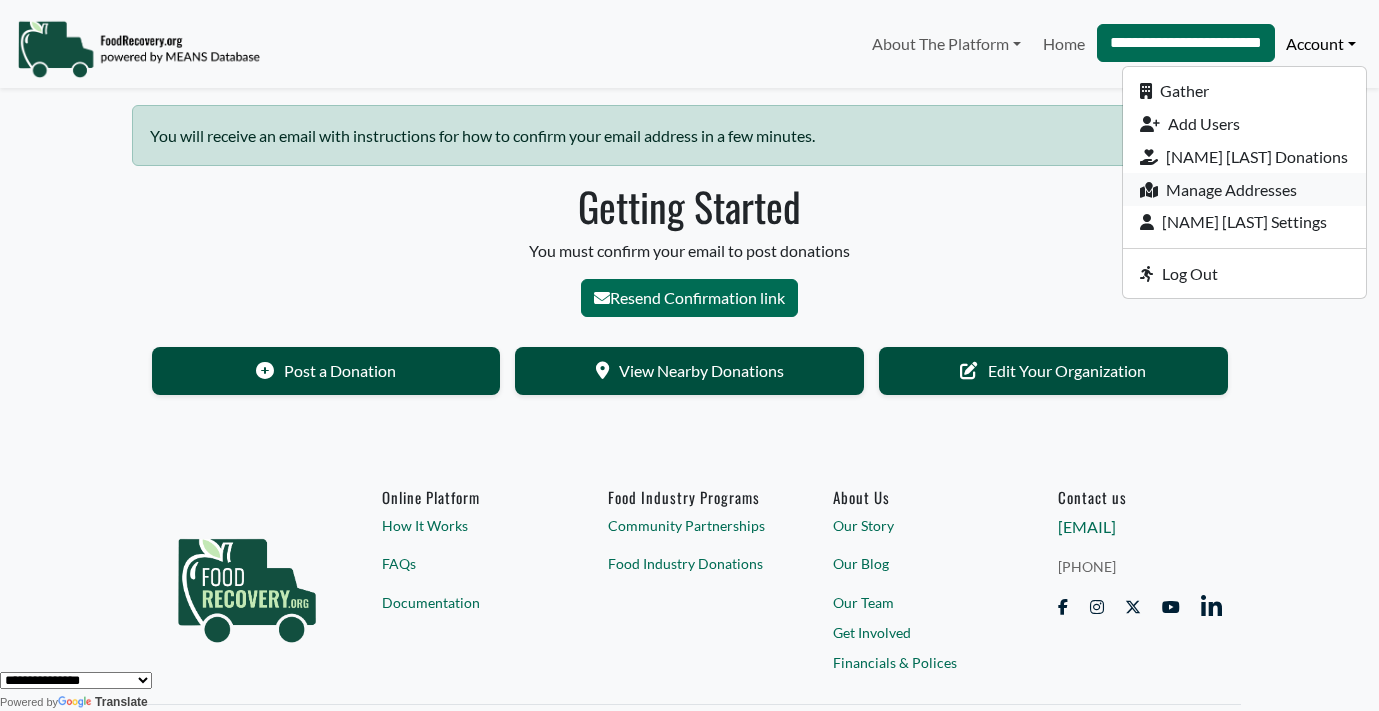 click on "Manage Addresses" at bounding box center (1244, 189) 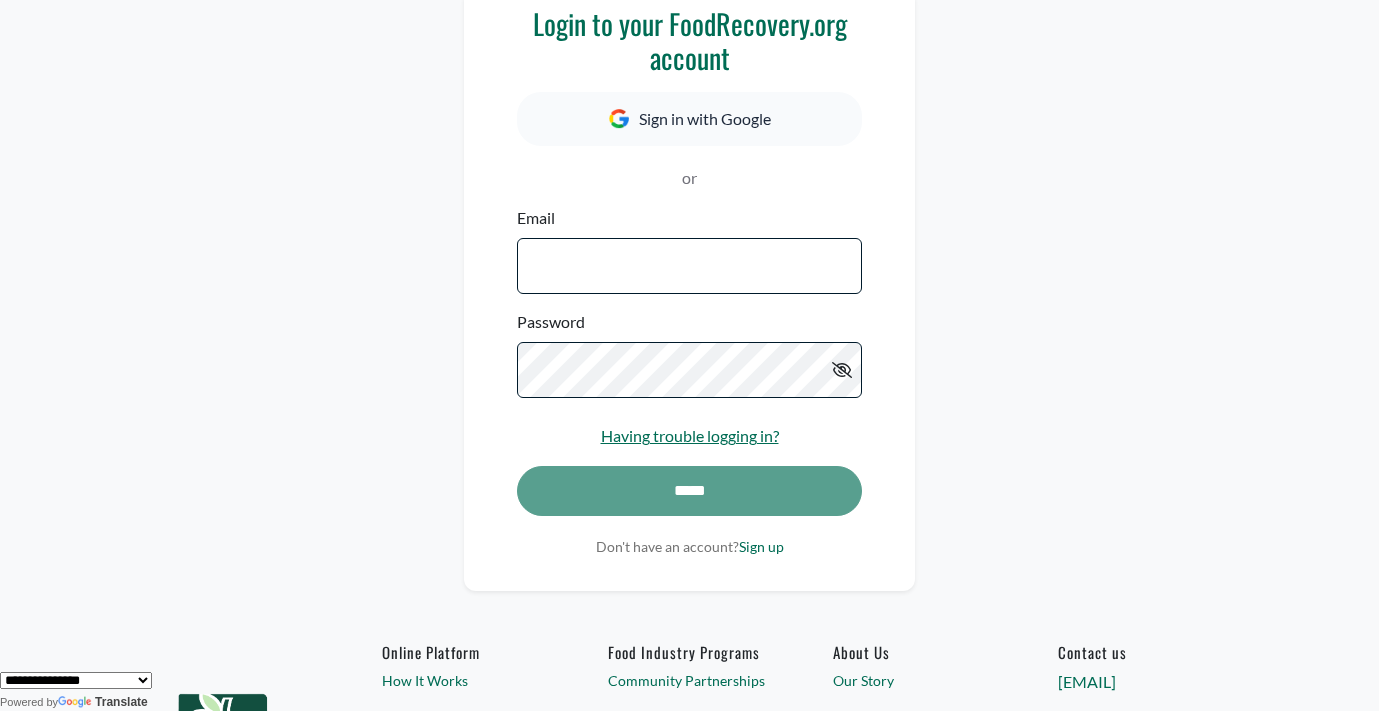 scroll, scrollTop: 272, scrollLeft: 0, axis: vertical 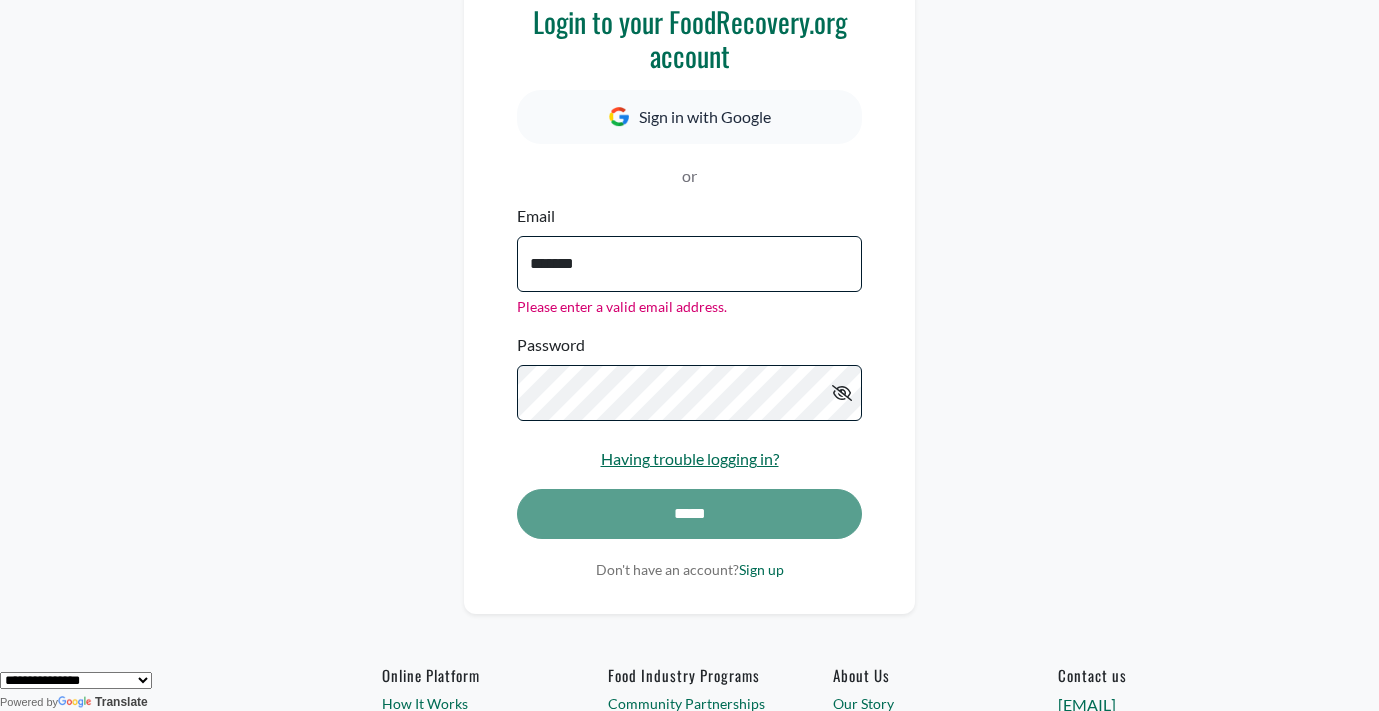 type on "**********" 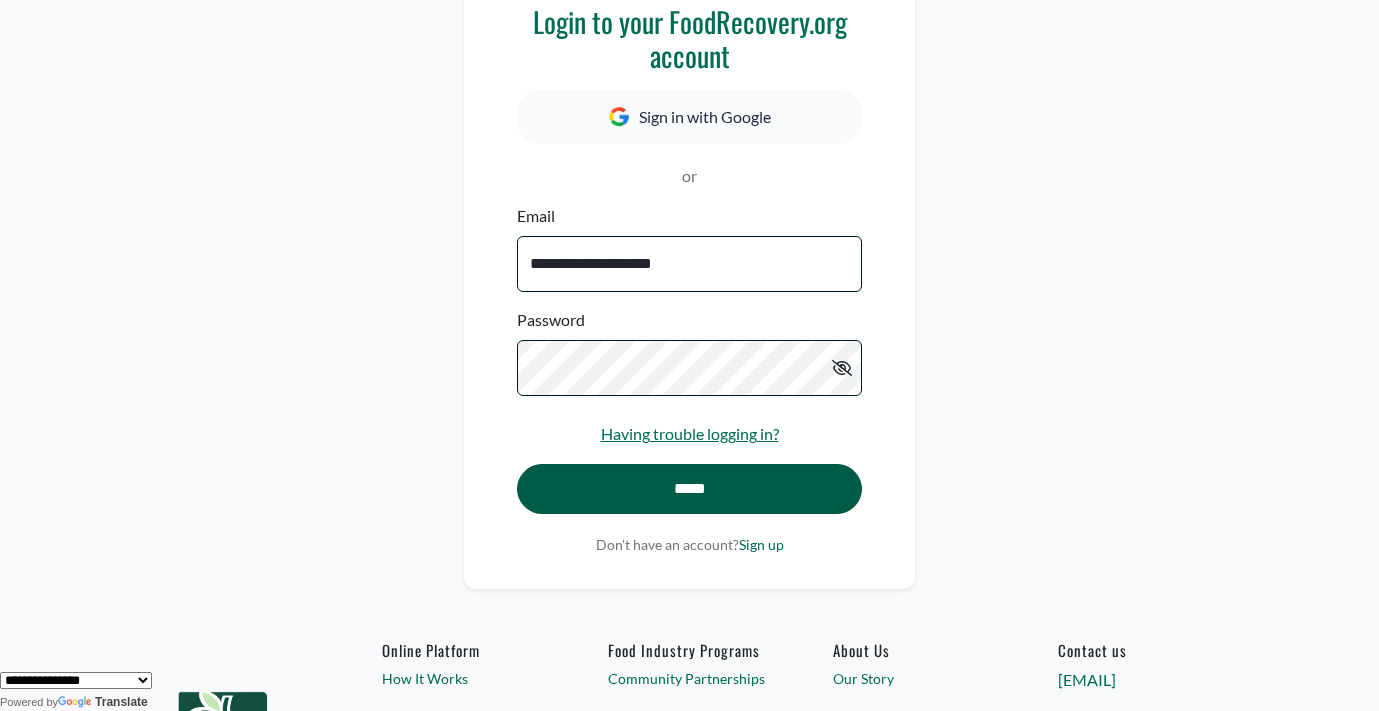 click on "*****" at bounding box center (689, 489) 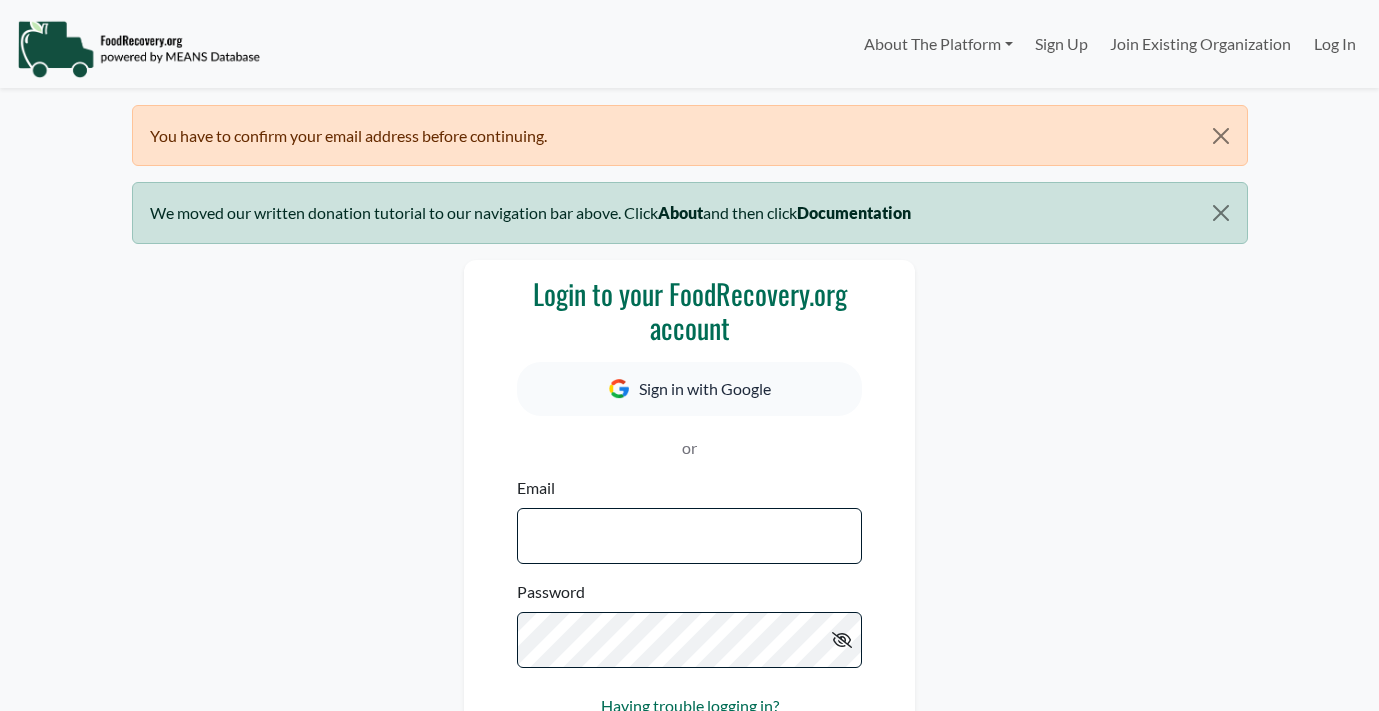 scroll, scrollTop: 0, scrollLeft: 0, axis: both 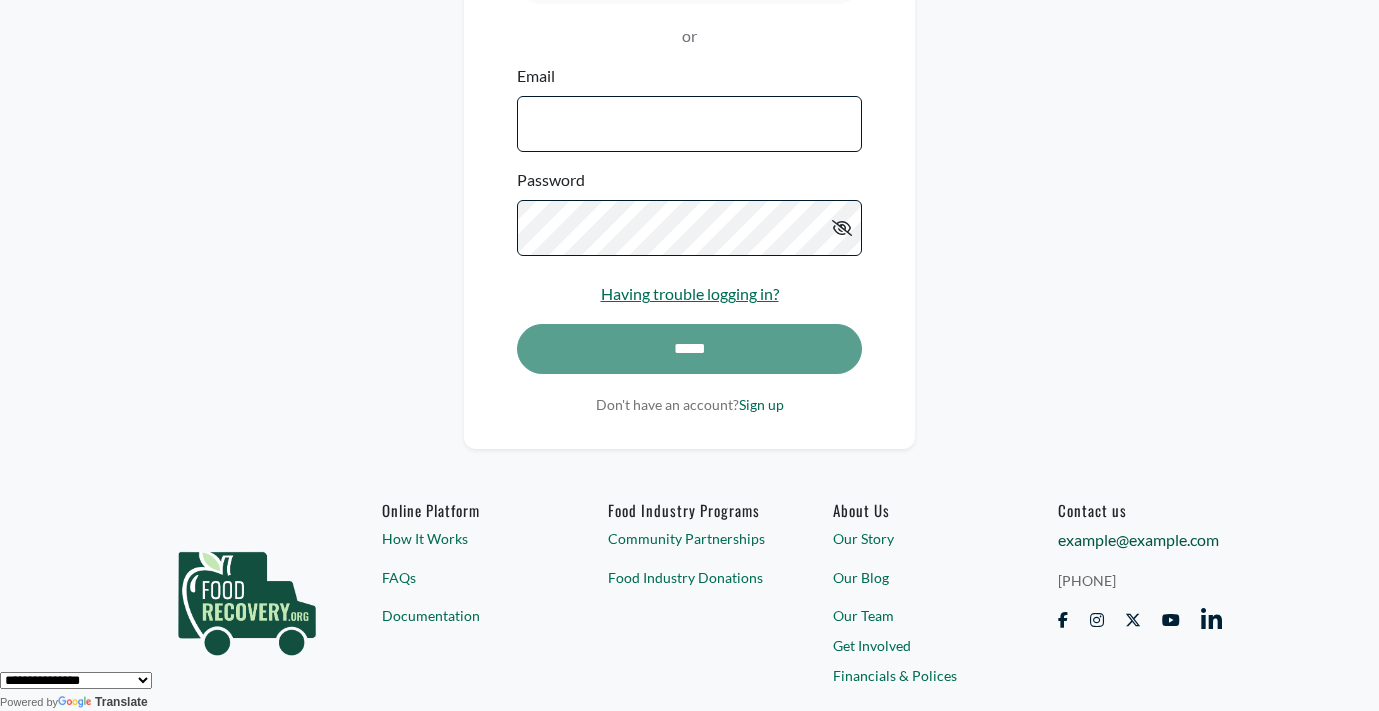 click on "[EMAIL]" at bounding box center [1138, 539] 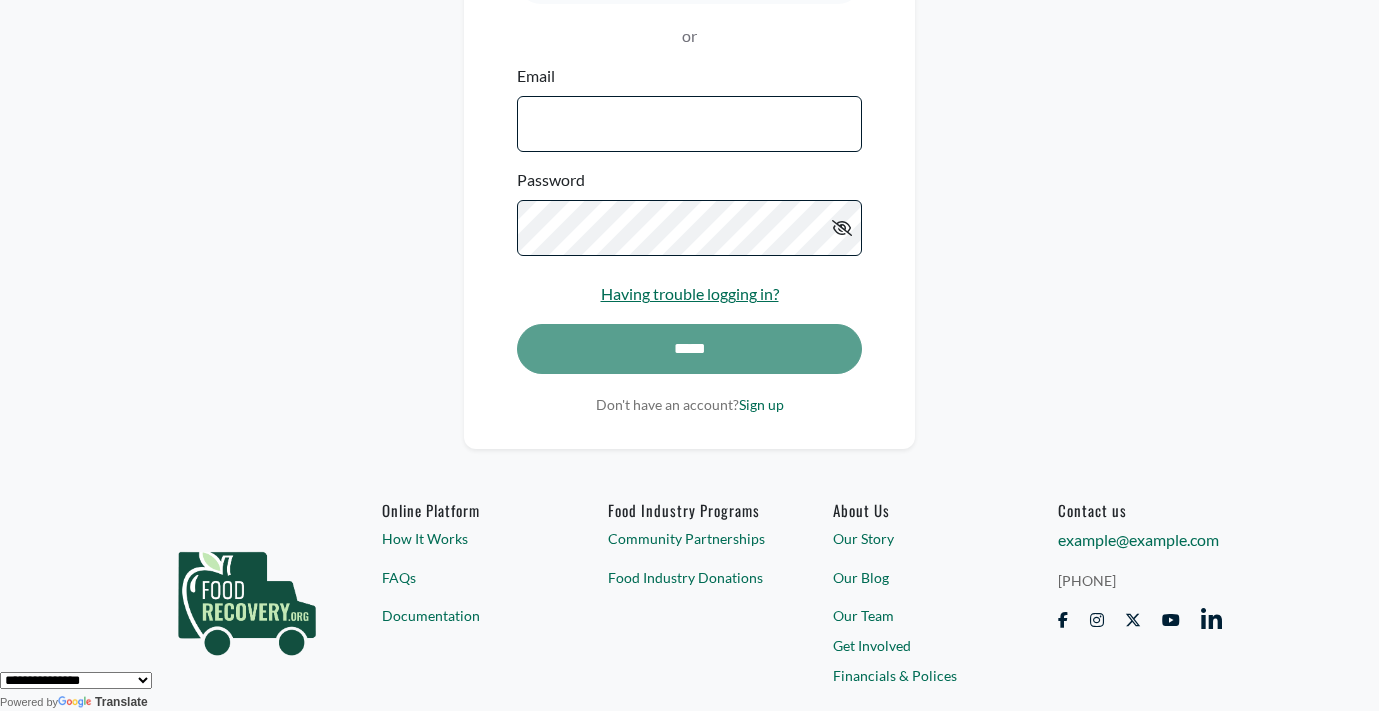 click on "Login to your FoodRecovery.org account
Sign in with Google
or
Email
Please enter a valid email address.
Password
Having trouble logging in?
*****
Don't have an account?  Sign up" at bounding box center (690, 148) 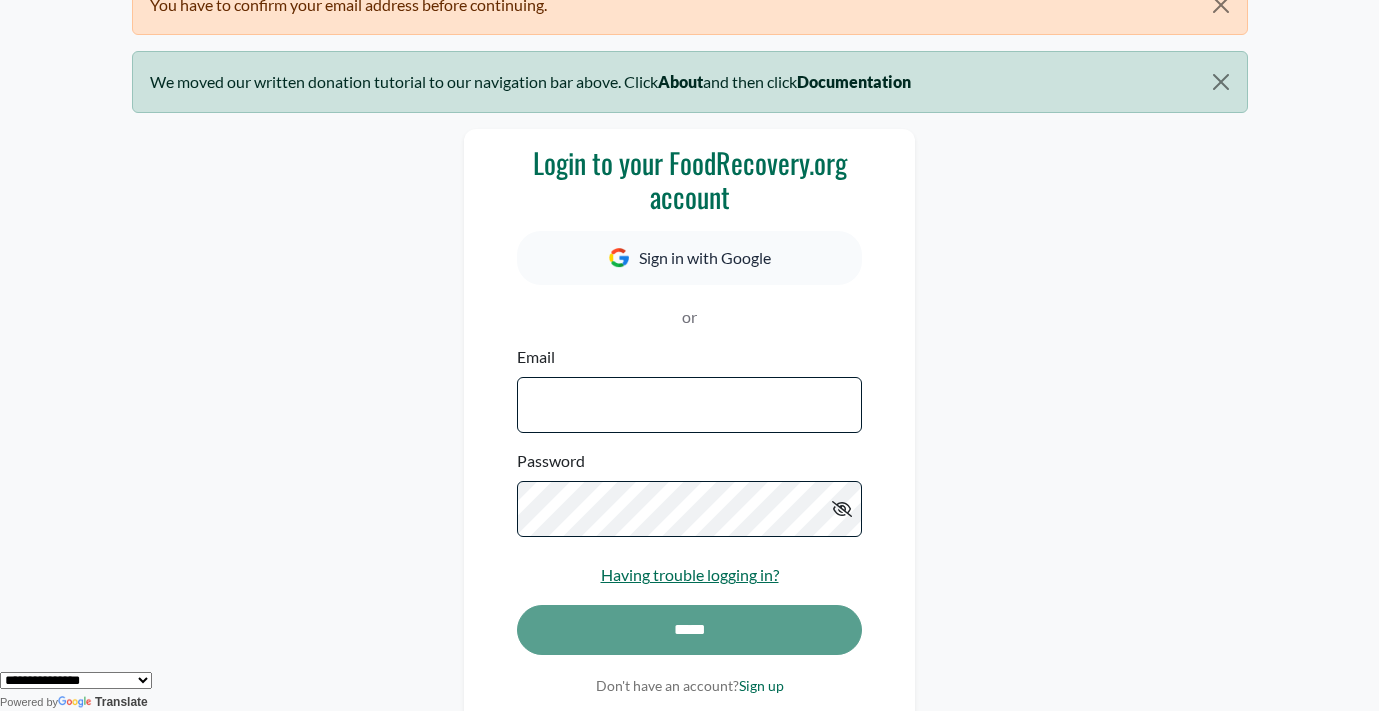 scroll, scrollTop: 477, scrollLeft: 0, axis: vertical 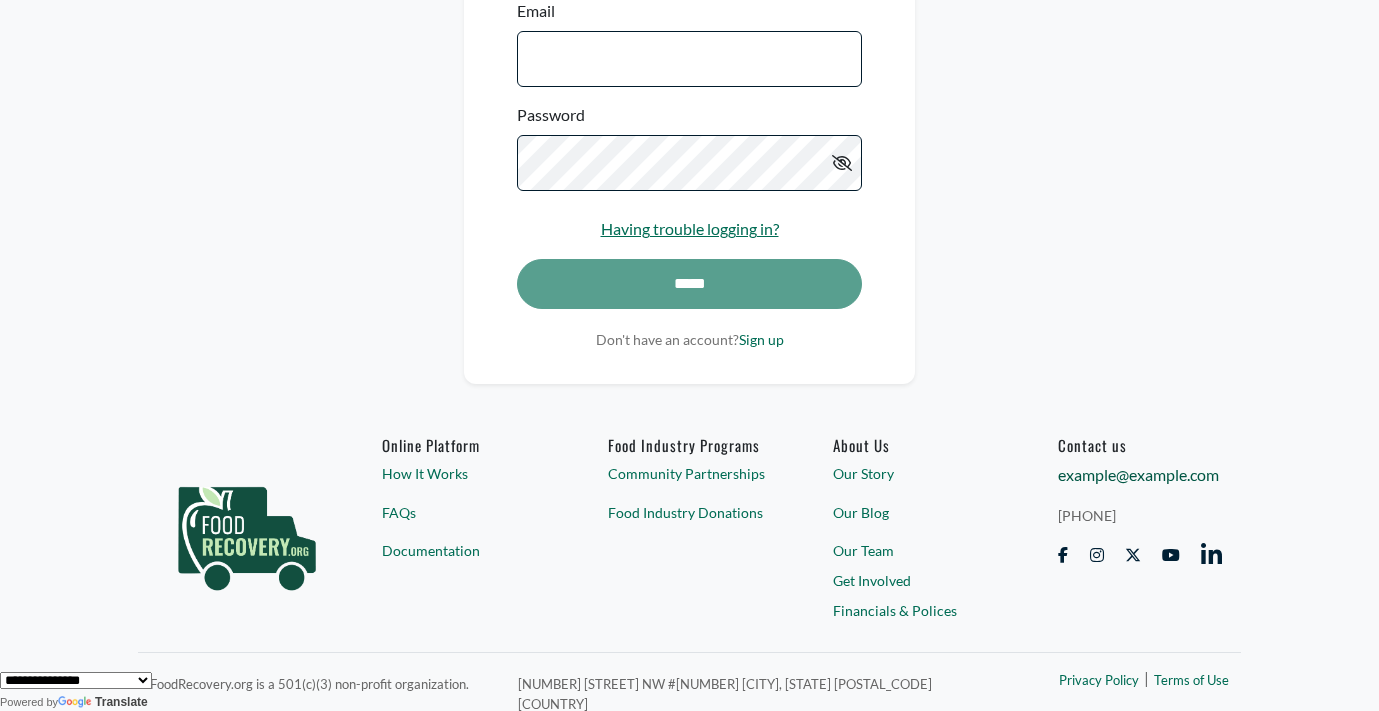 click on "[EMAIL]" at bounding box center (1138, 474) 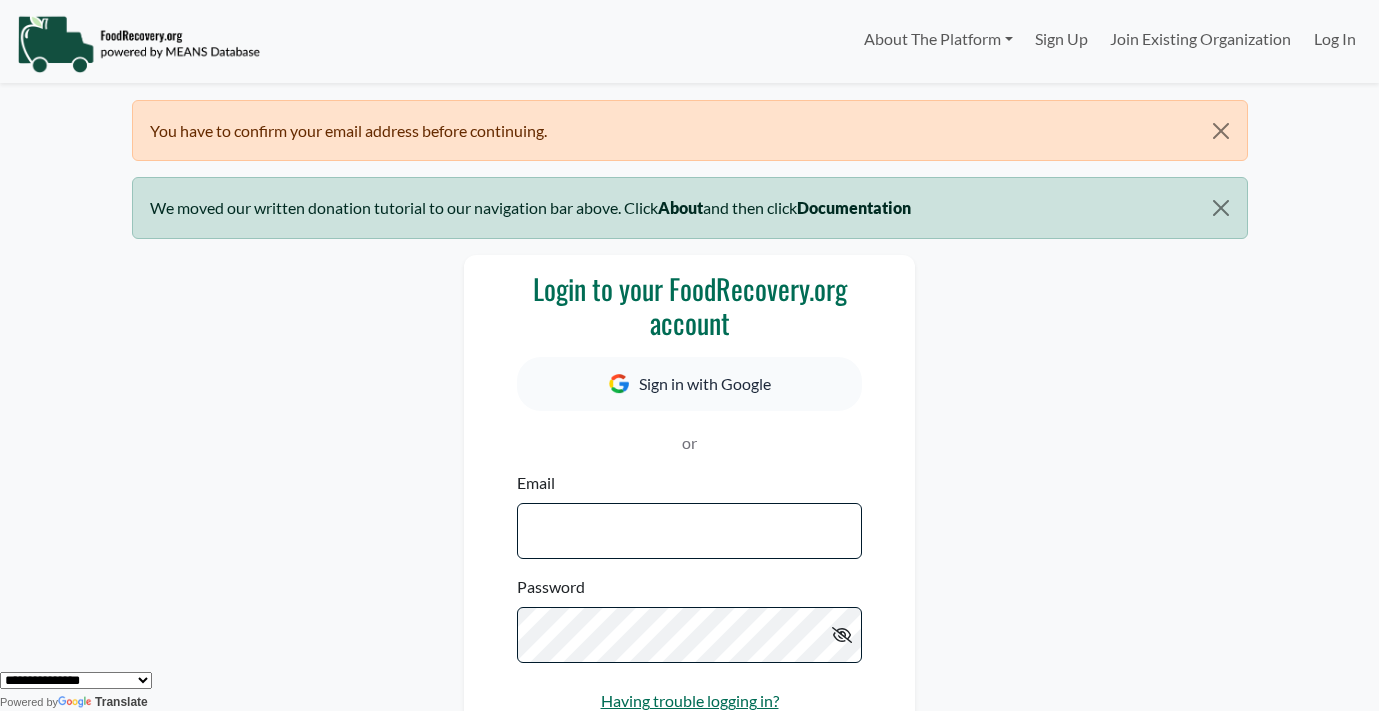 scroll, scrollTop: 0, scrollLeft: 0, axis: both 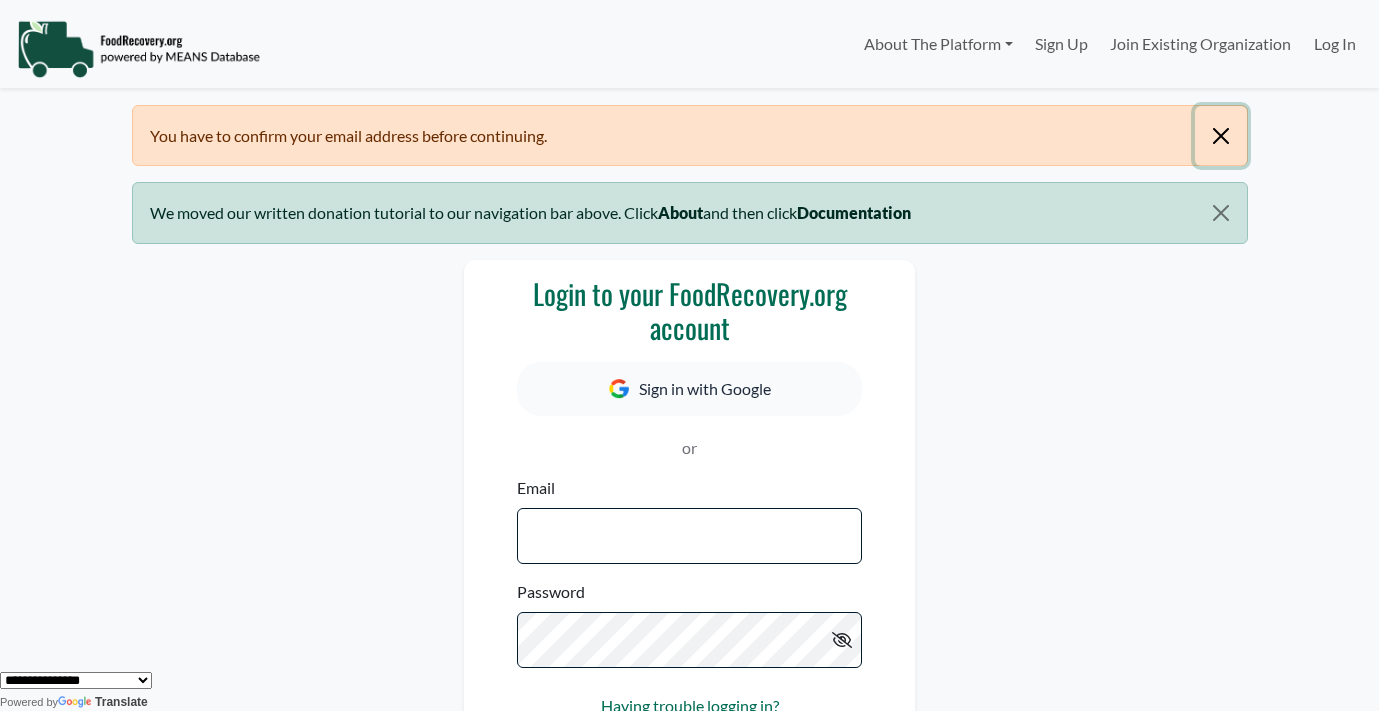 click at bounding box center [1220, 136] 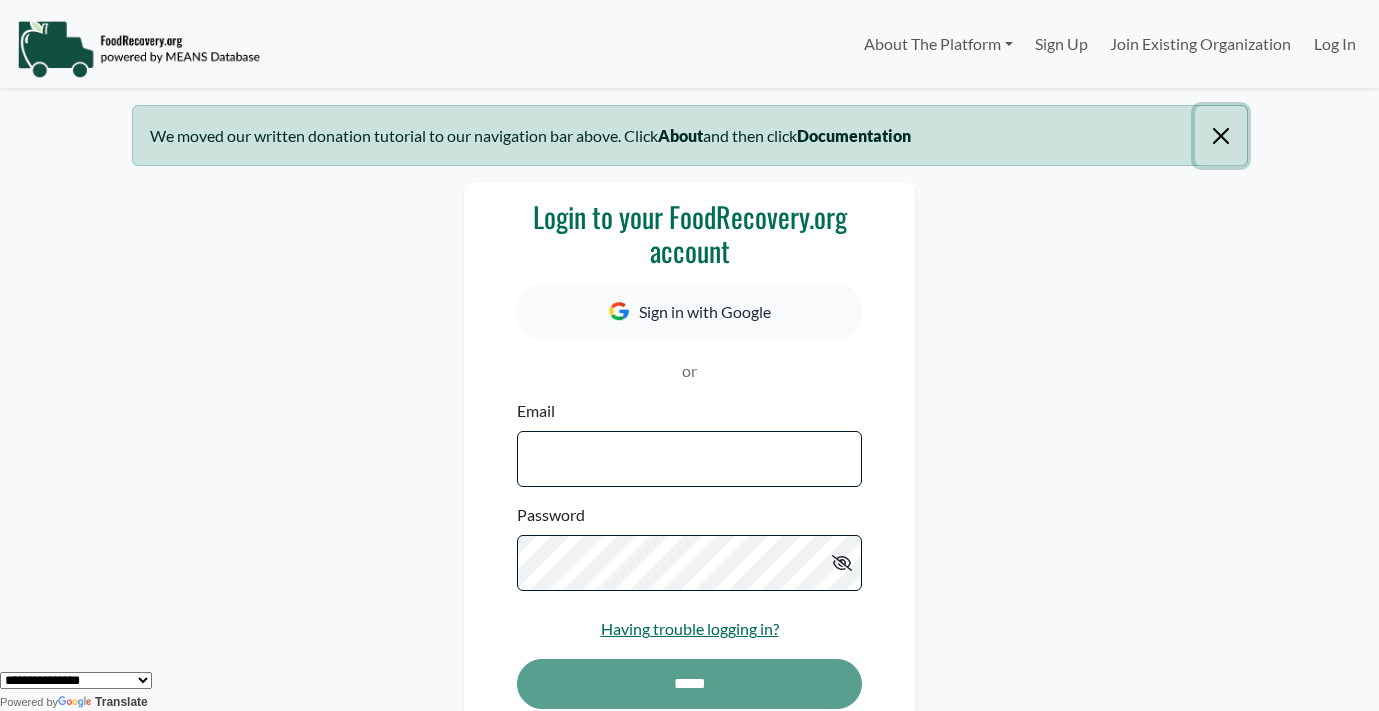 click at bounding box center (1220, 136) 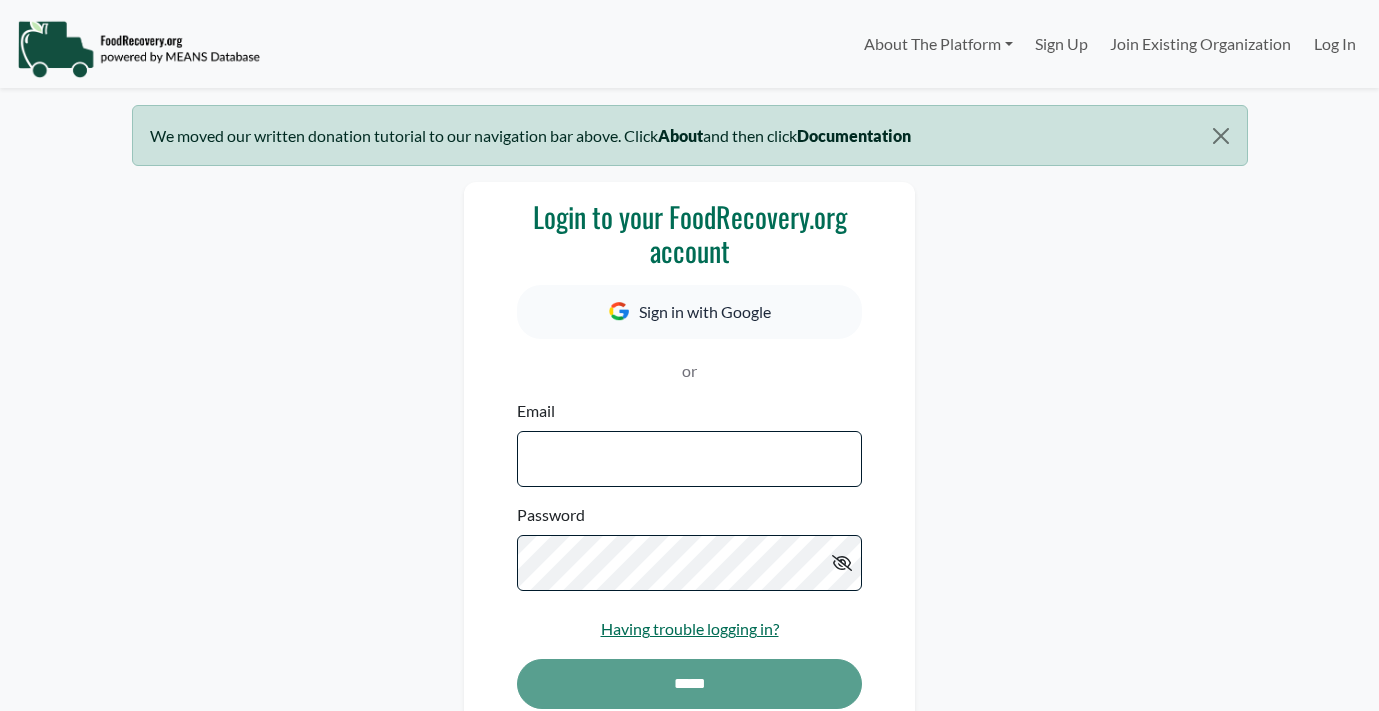 scroll, scrollTop: 0, scrollLeft: 0, axis: both 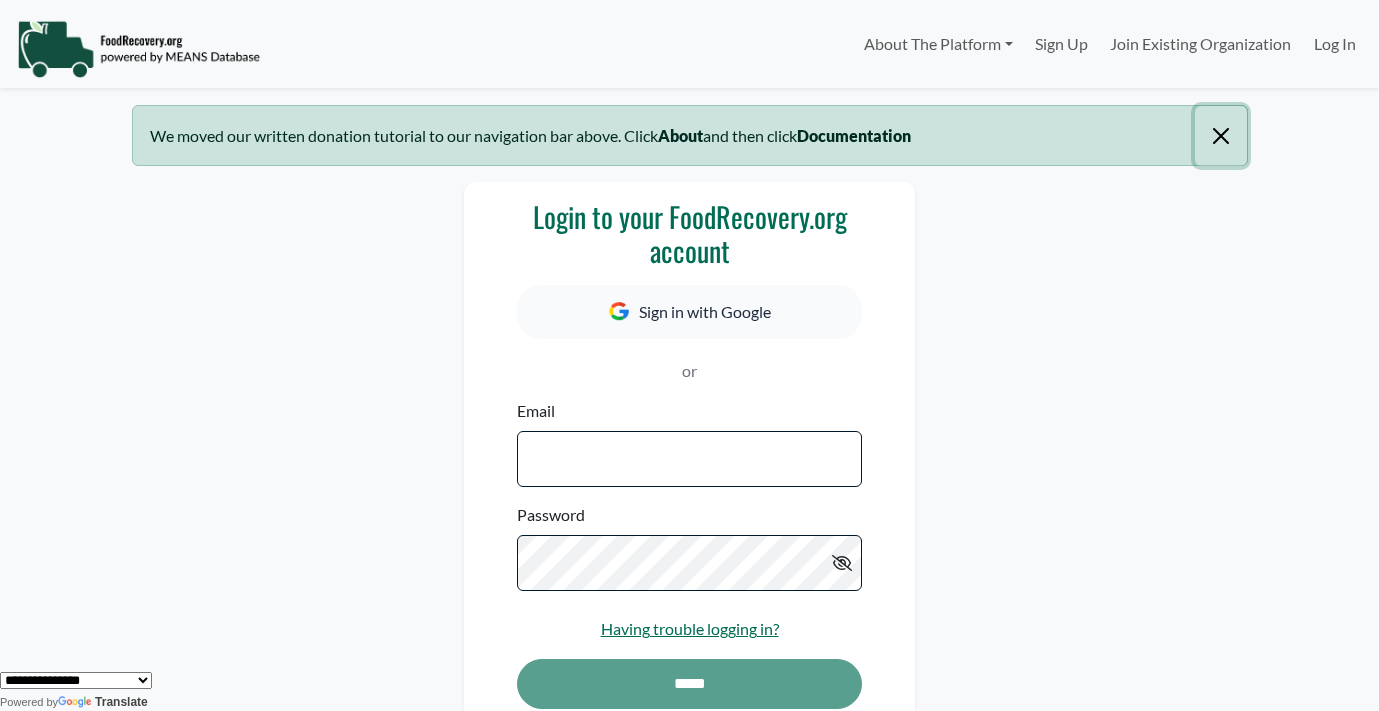 click at bounding box center [1220, 136] 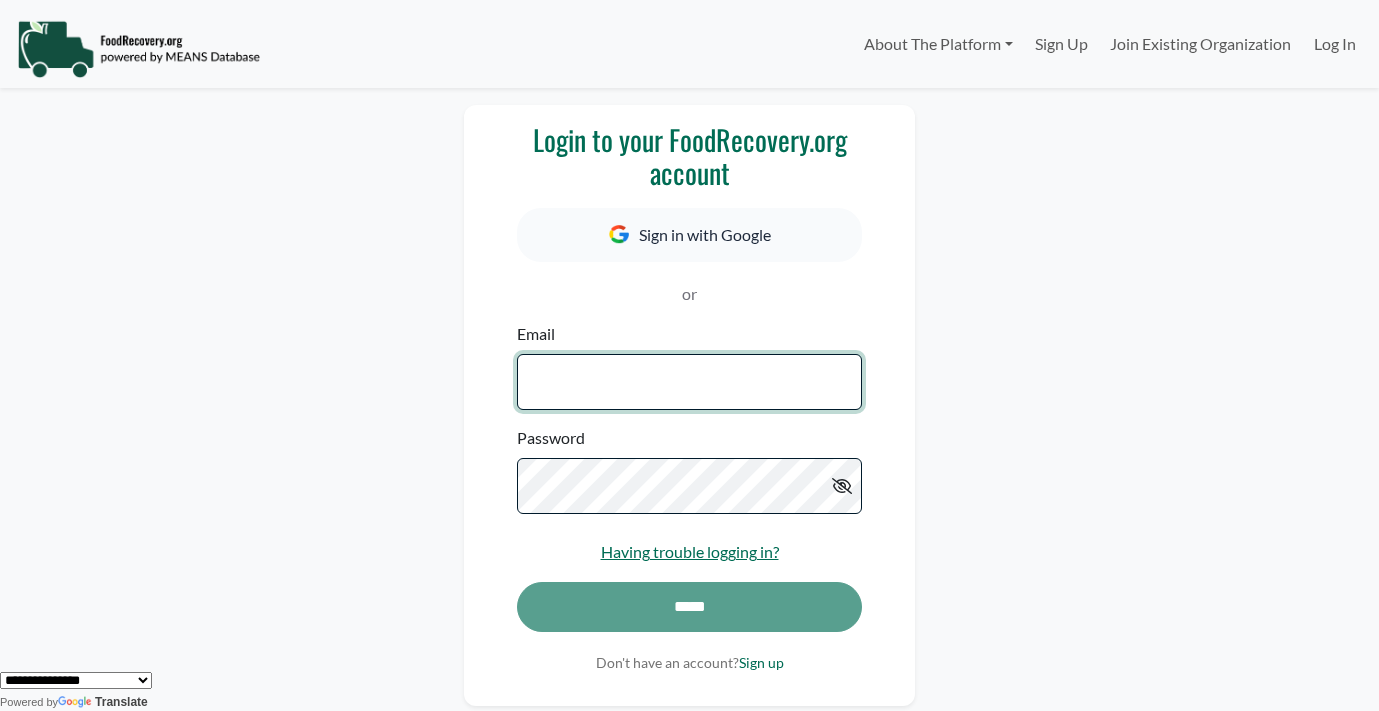 click on "Email" at bounding box center (689, 382) 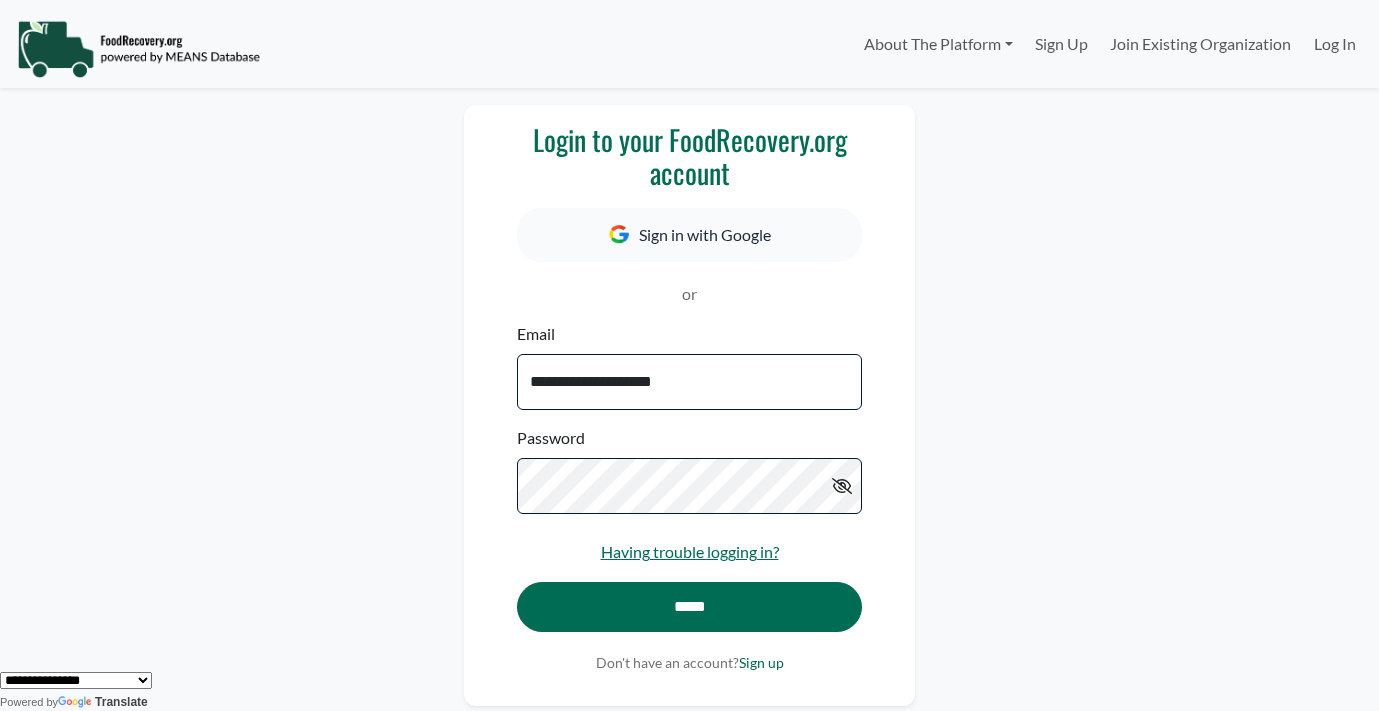 click at bounding box center (842, 486) 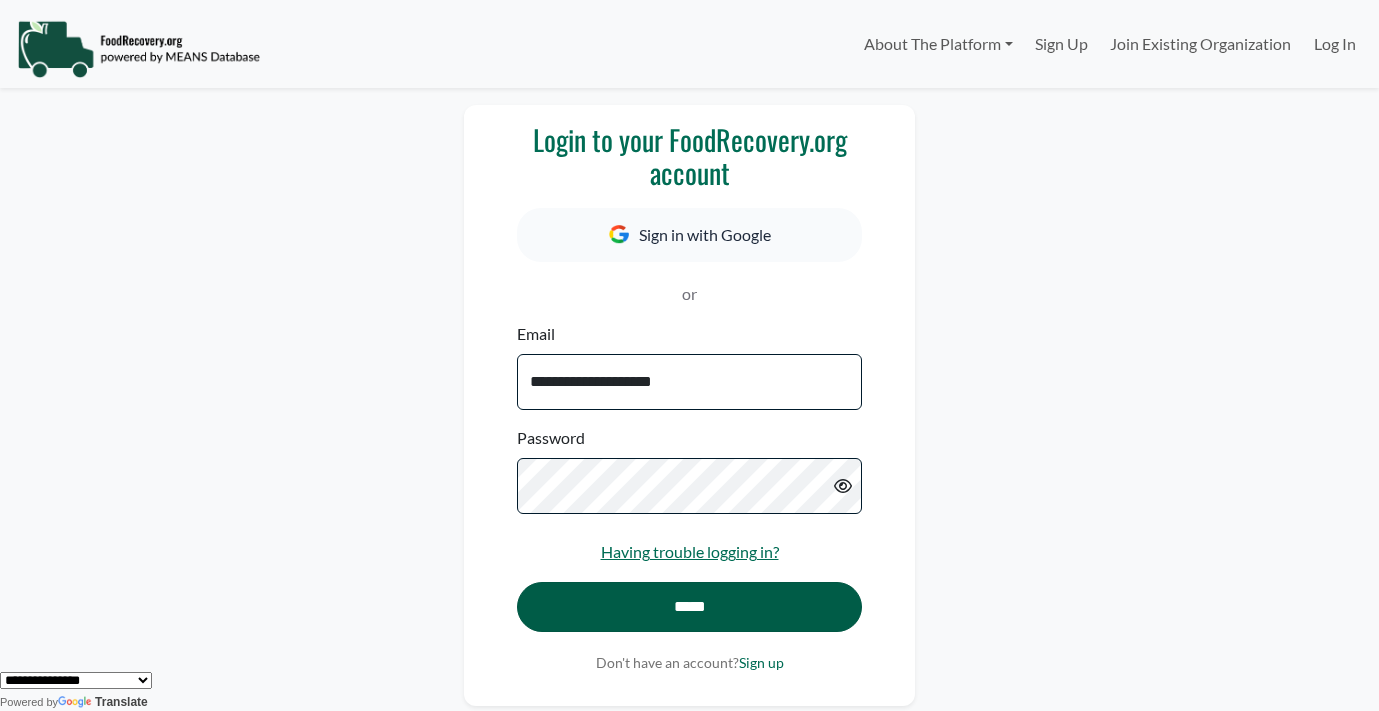 click on "*****" at bounding box center (689, 607) 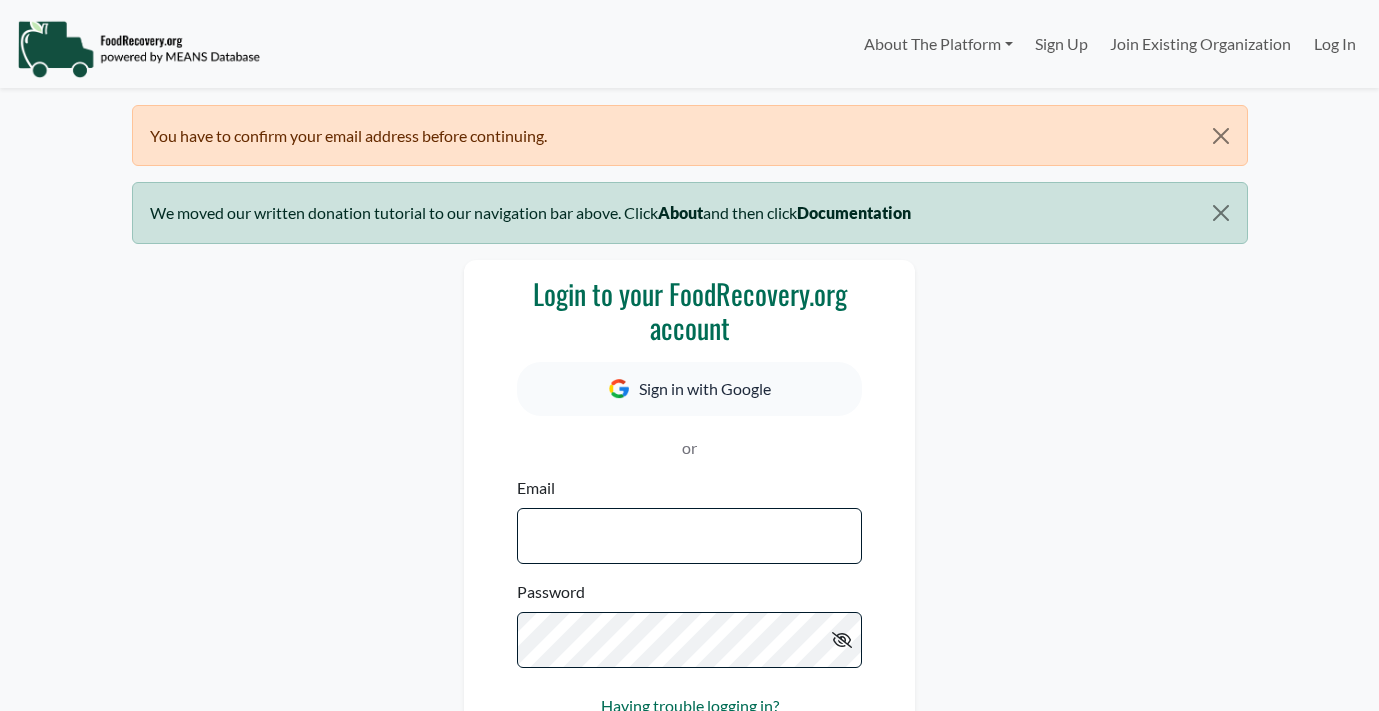 scroll, scrollTop: 0, scrollLeft: 0, axis: both 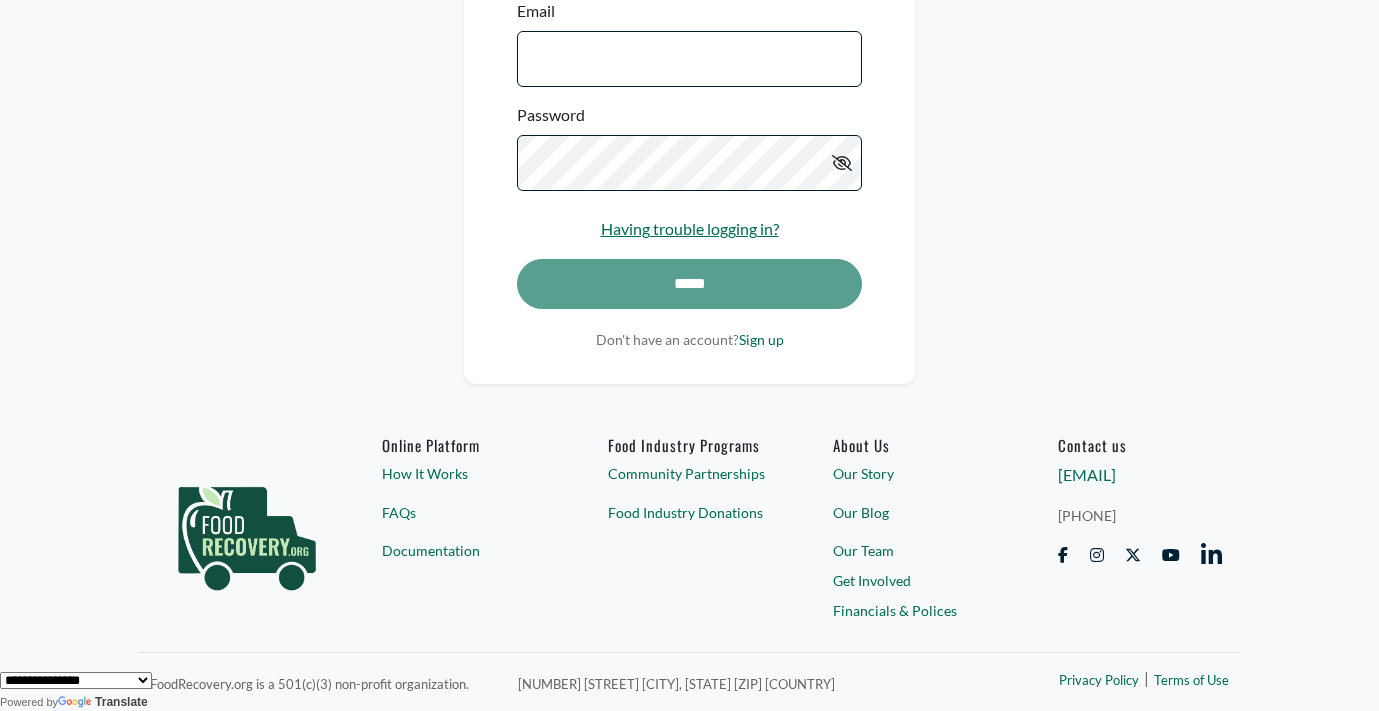 drag, startPoint x: 1047, startPoint y: 473, endPoint x: 1247, endPoint y: 476, distance: 200.02249 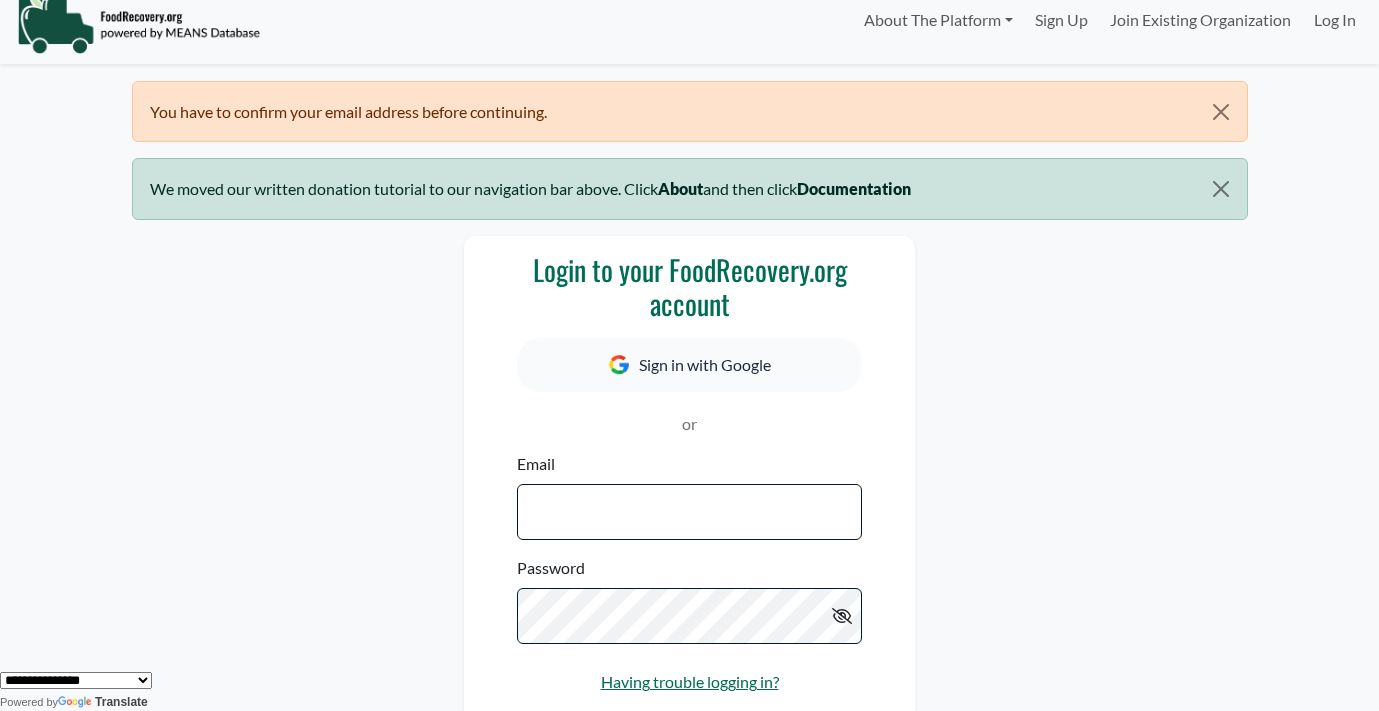 scroll, scrollTop: 0, scrollLeft: 0, axis: both 